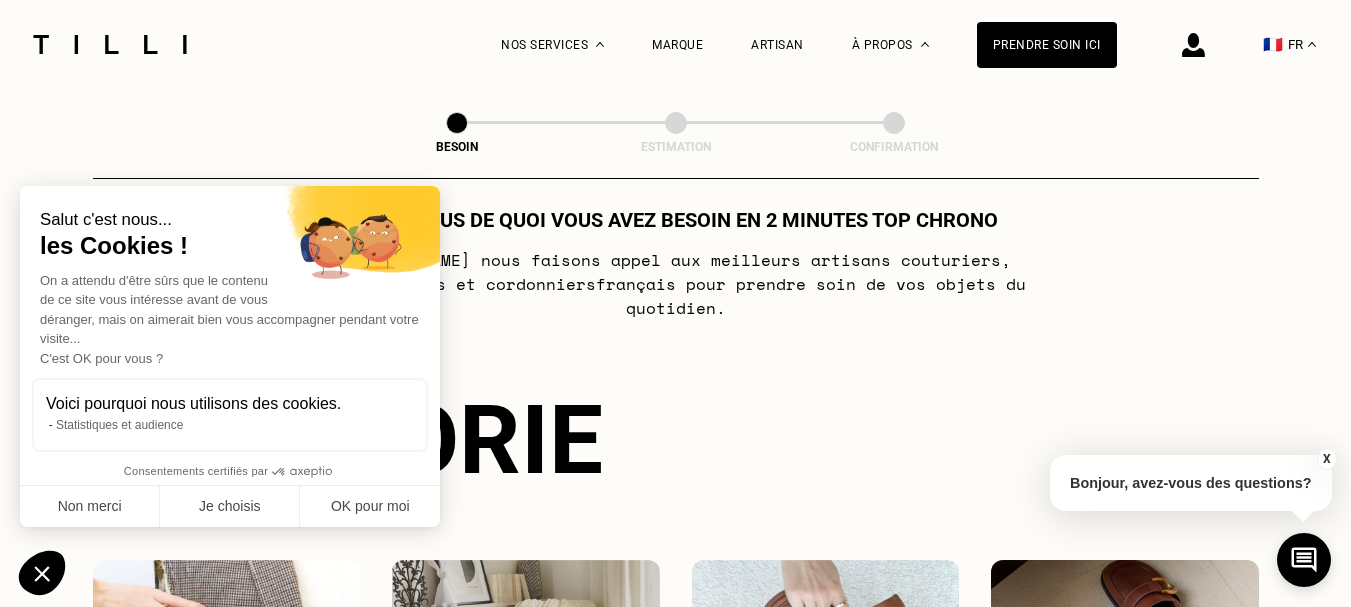 scroll, scrollTop: 100, scrollLeft: 0, axis: vertical 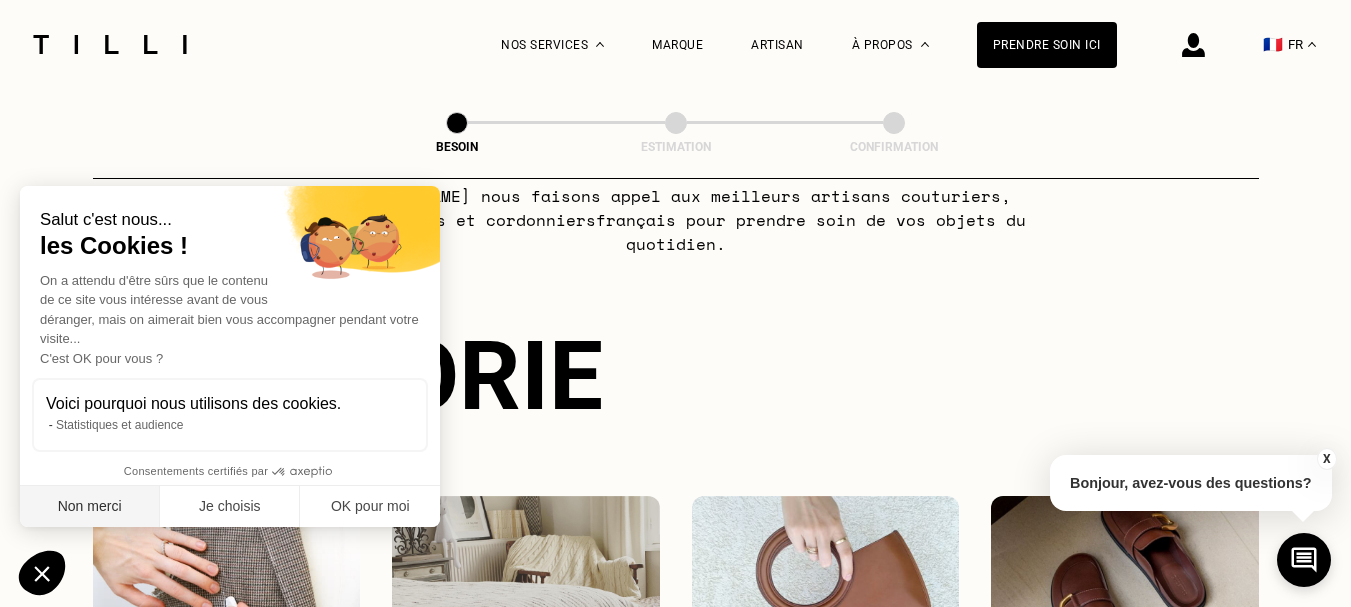 click on "Non merci" at bounding box center (90, 507) 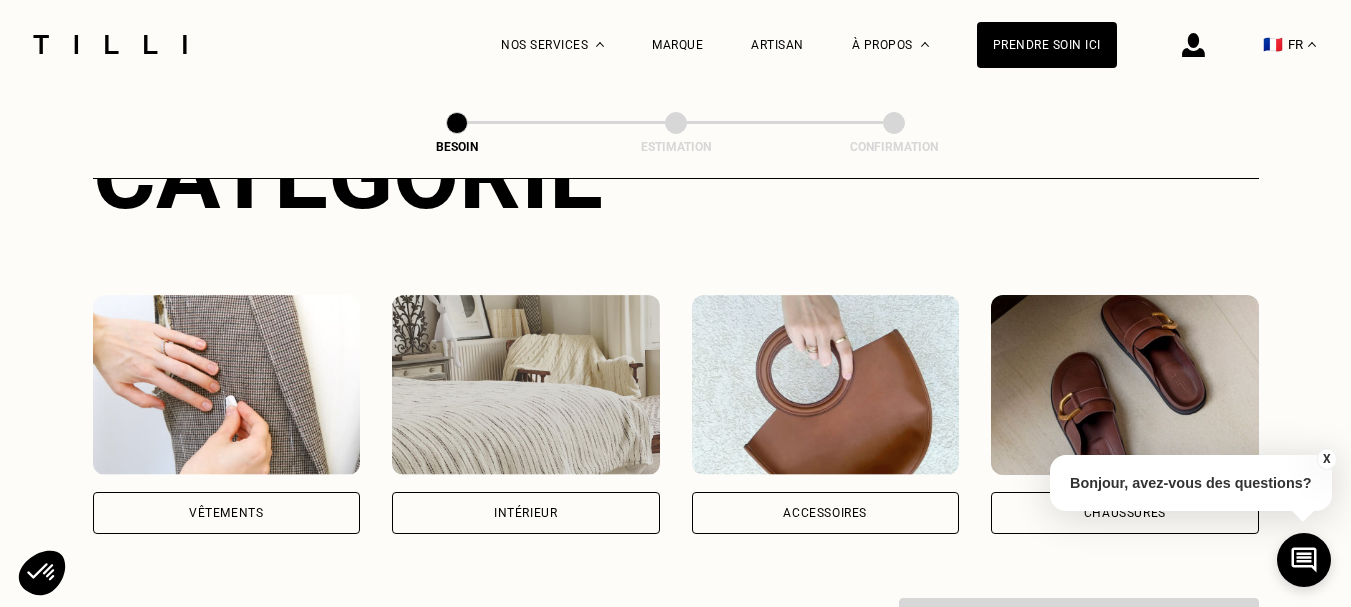 scroll, scrollTop: 300, scrollLeft: 0, axis: vertical 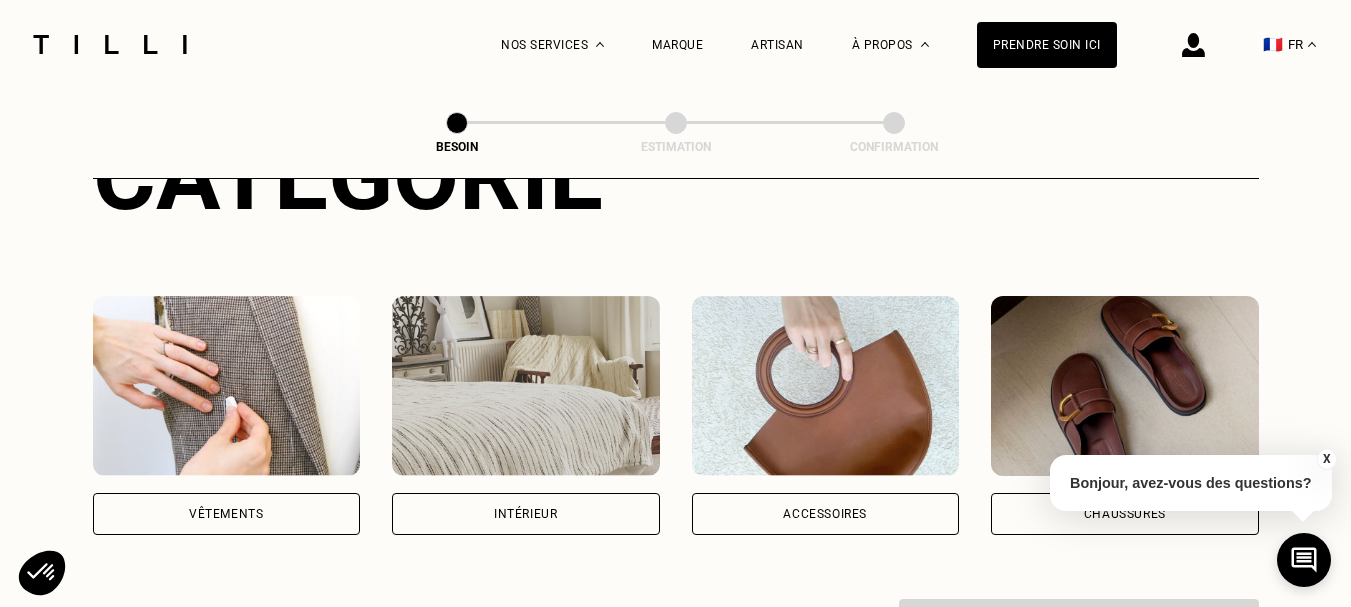 click on "Vêtements" at bounding box center (227, 514) 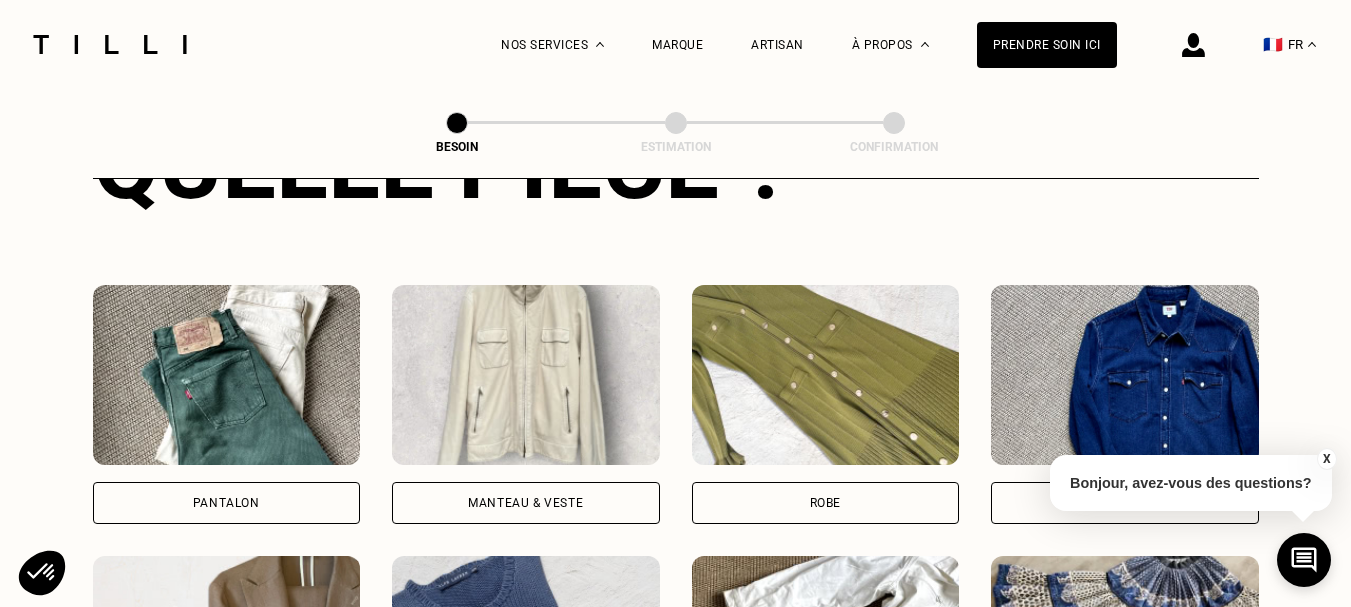 scroll, scrollTop: 954, scrollLeft: 0, axis: vertical 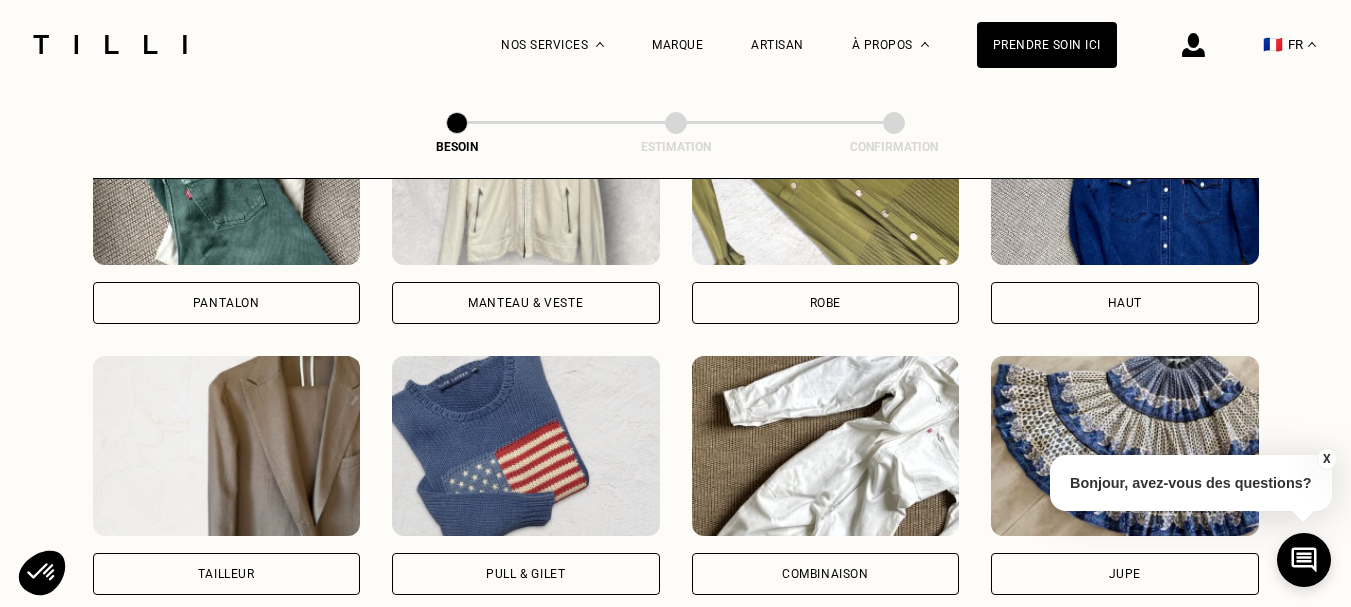 click on "Pull & gilet" at bounding box center [525, 574] 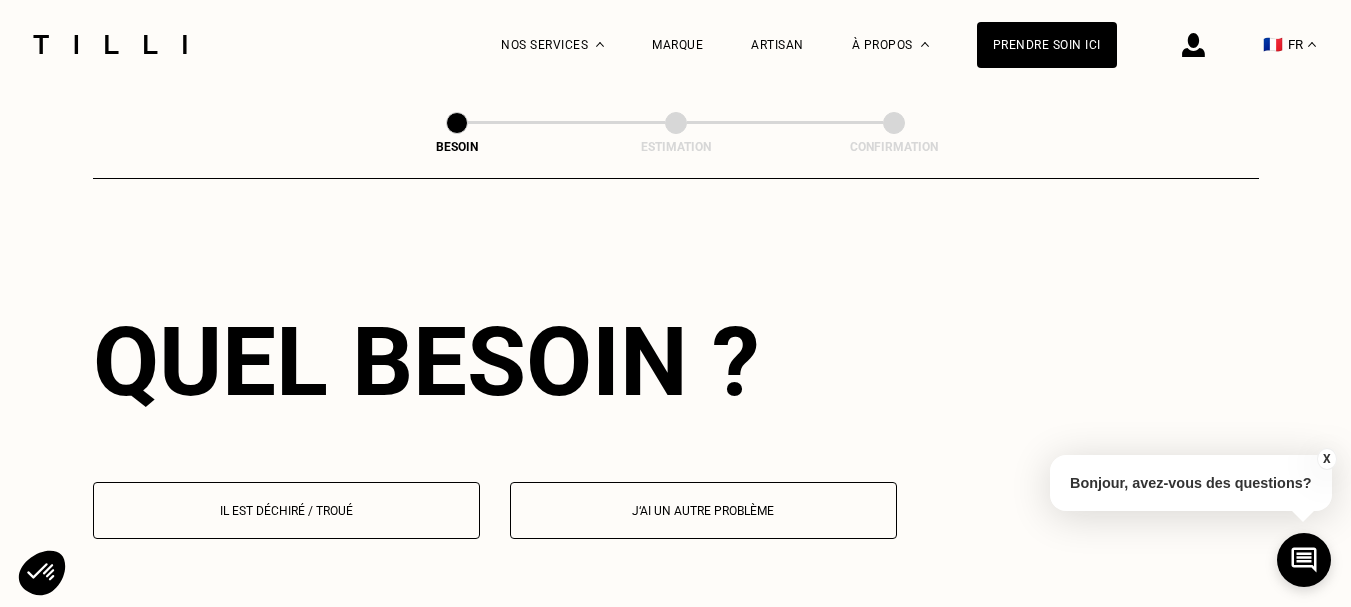 scroll, scrollTop: 1842, scrollLeft: 0, axis: vertical 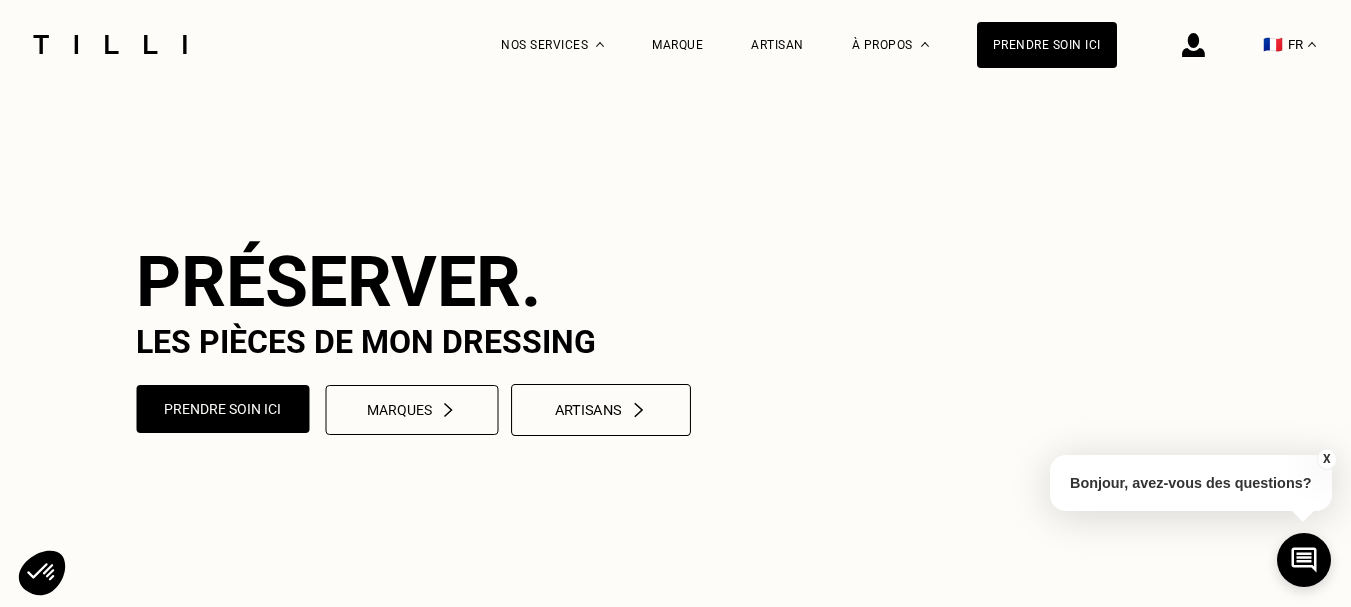 click on "Artisans" at bounding box center (600, 409) 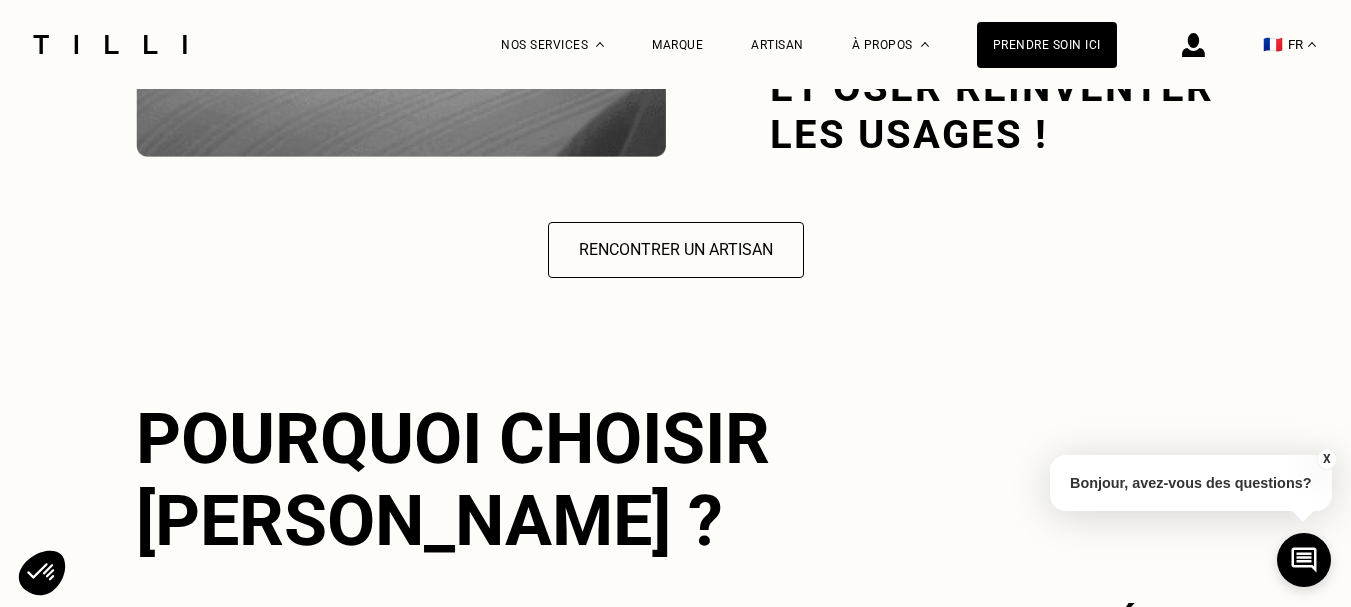 scroll, scrollTop: 3100, scrollLeft: 0, axis: vertical 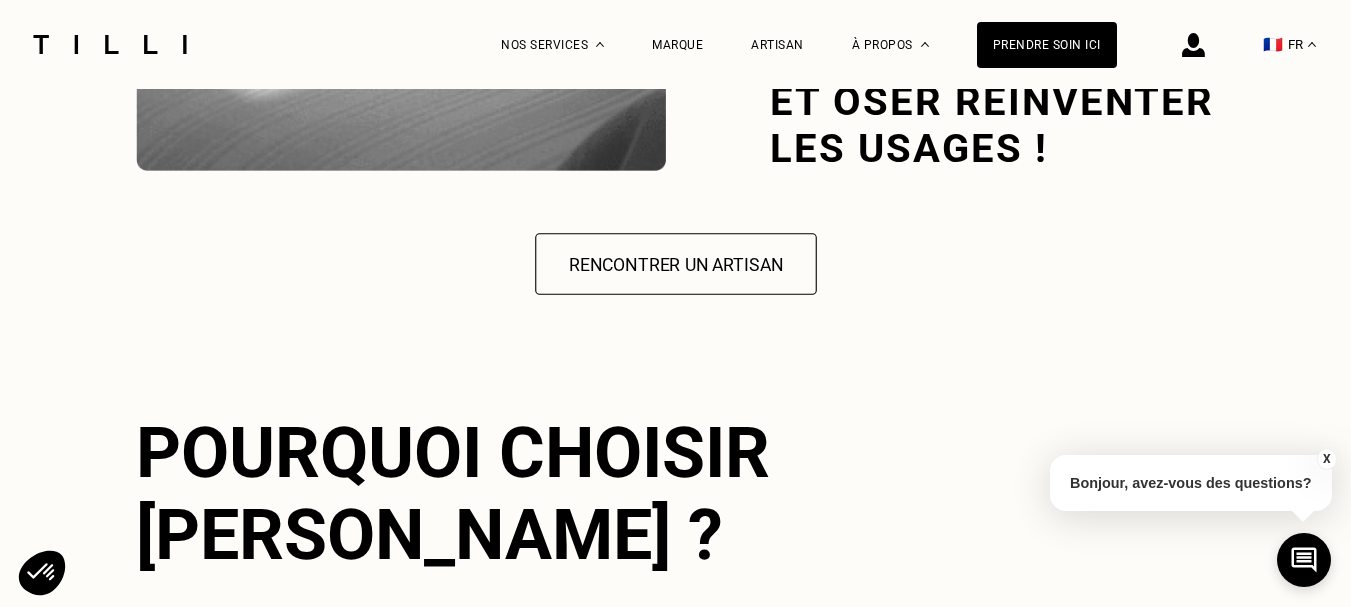 click on "Rencontrer un artisan" at bounding box center [676, 264] 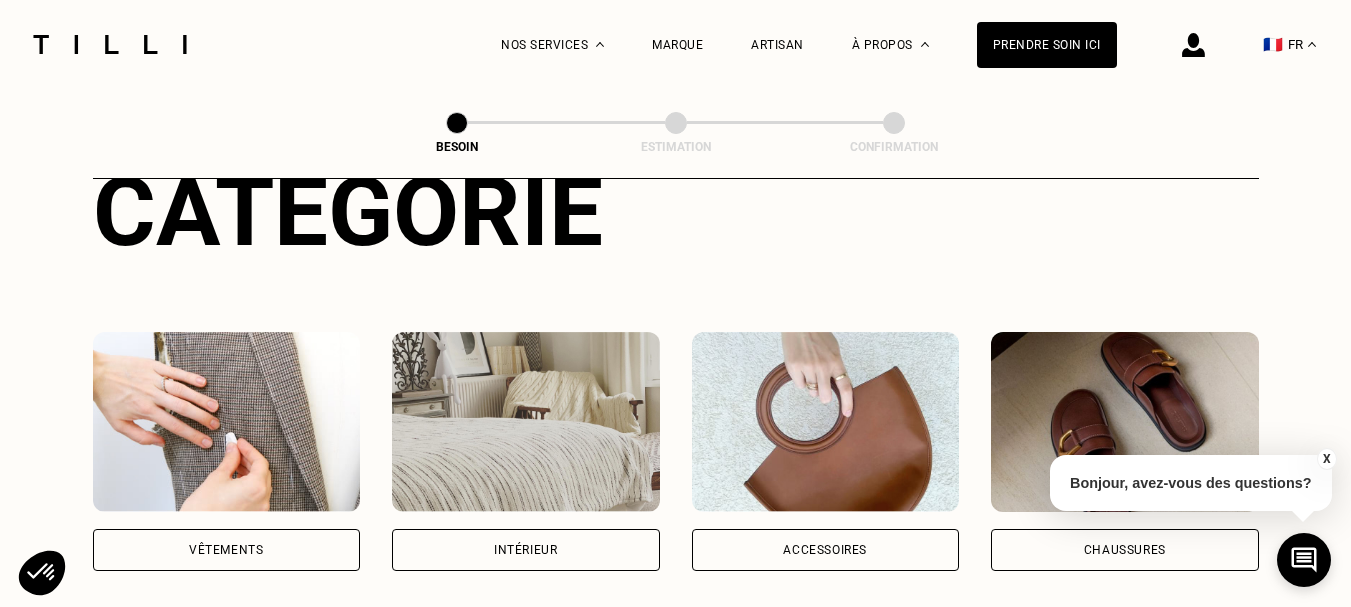 scroll, scrollTop: 300, scrollLeft: 0, axis: vertical 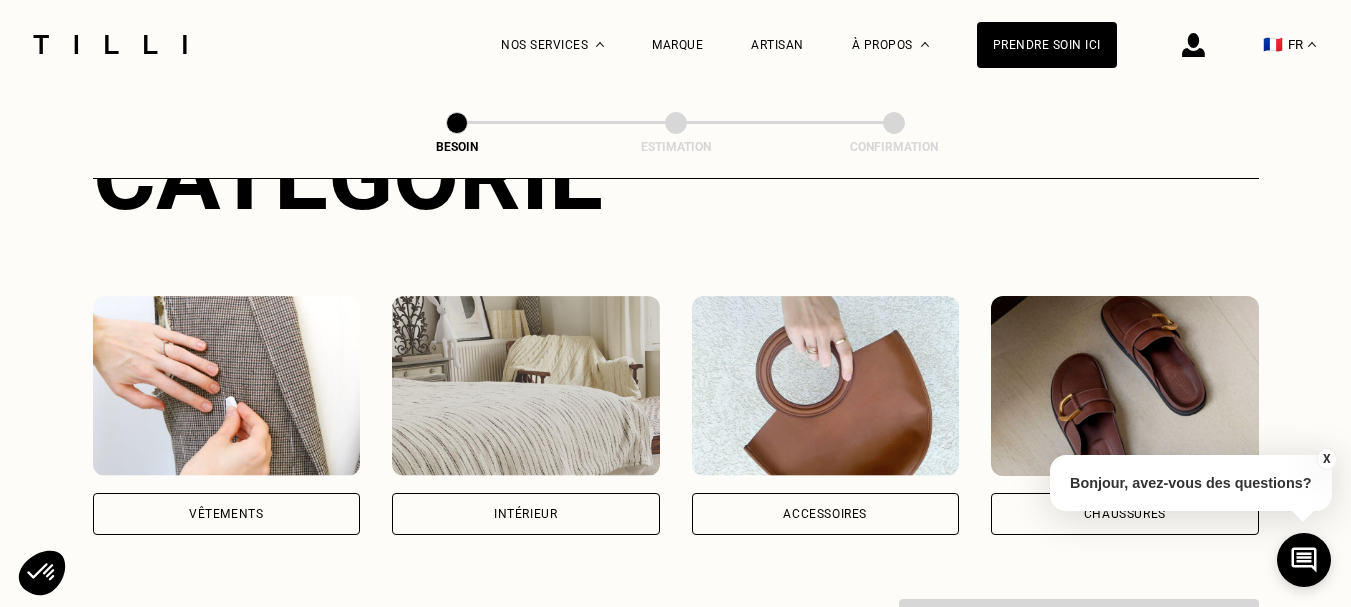 click on "Vêtements" at bounding box center [227, 514] 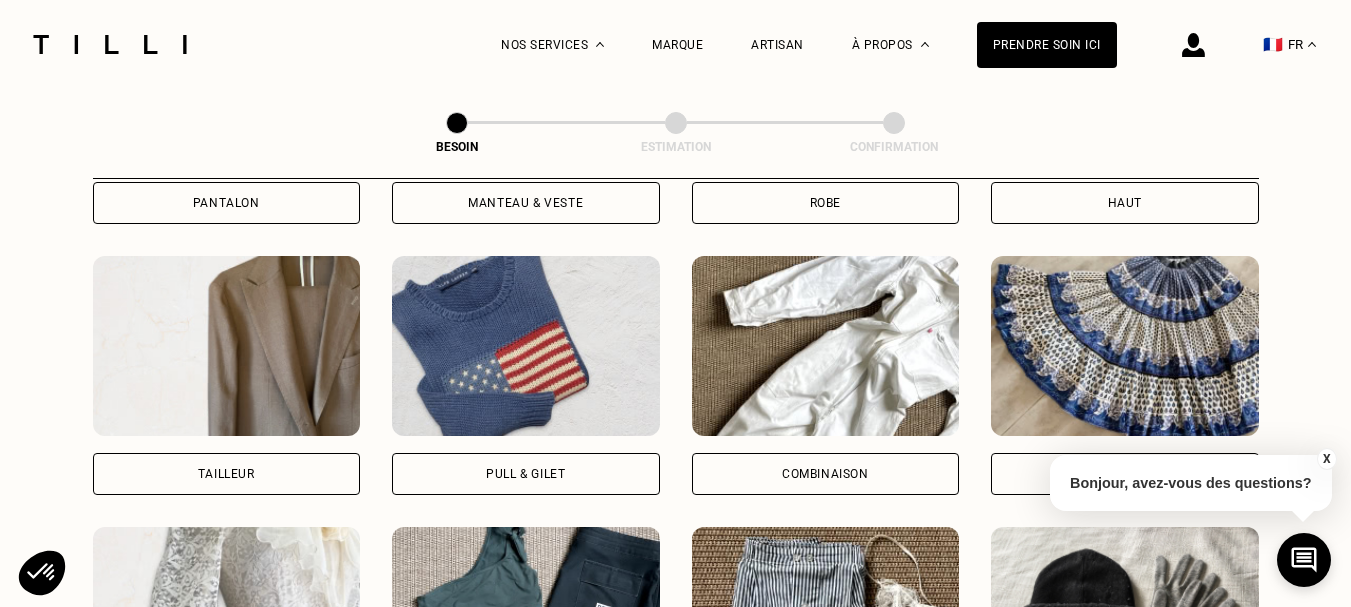 click on "Pull & gilet" at bounding box center (525, 474) 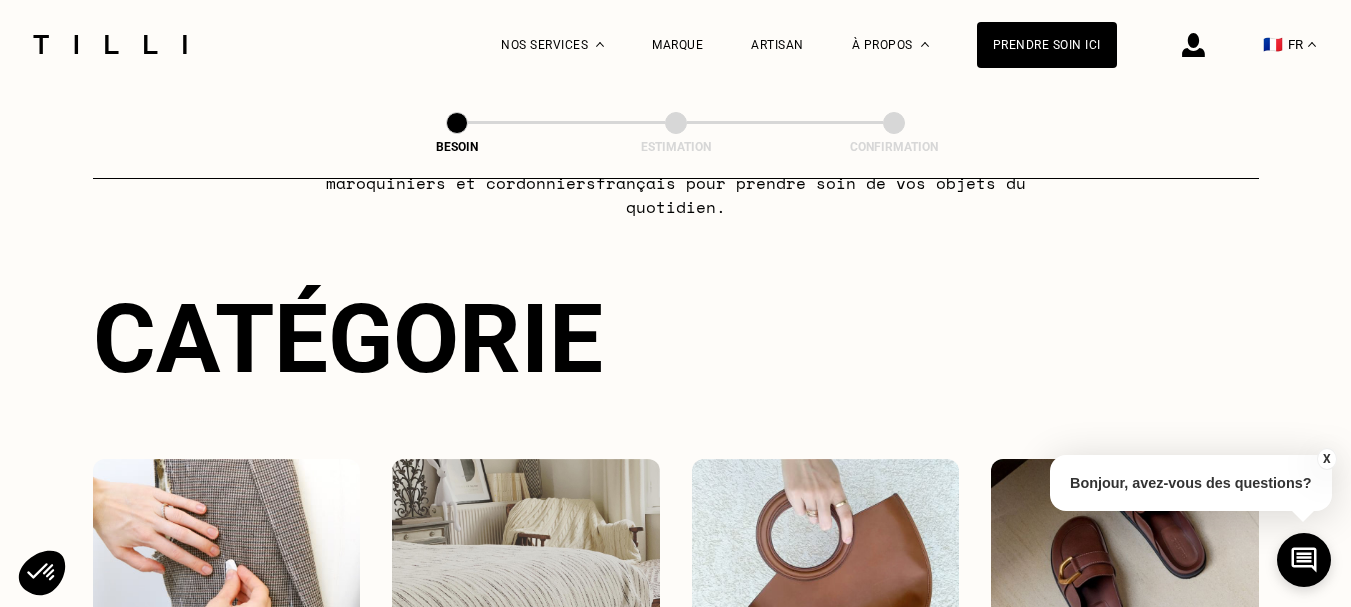 scroll, scrollTop: 0, scrollLeft: 0, axis: both 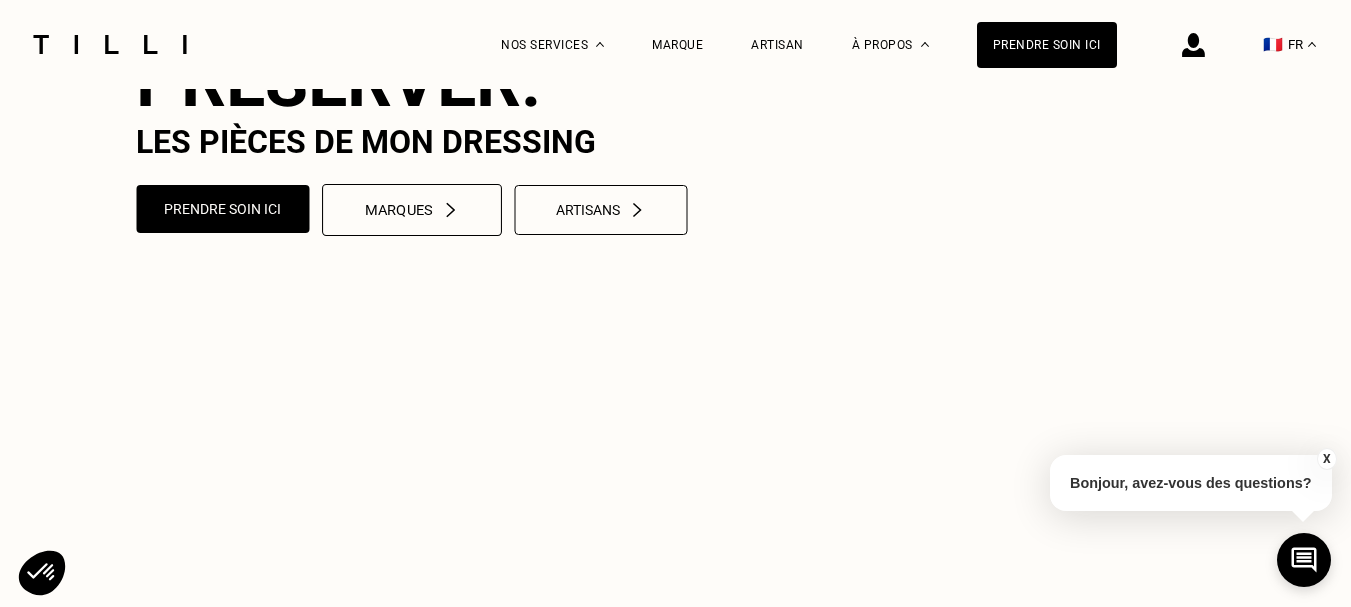 click at bounding box center (450, 209) 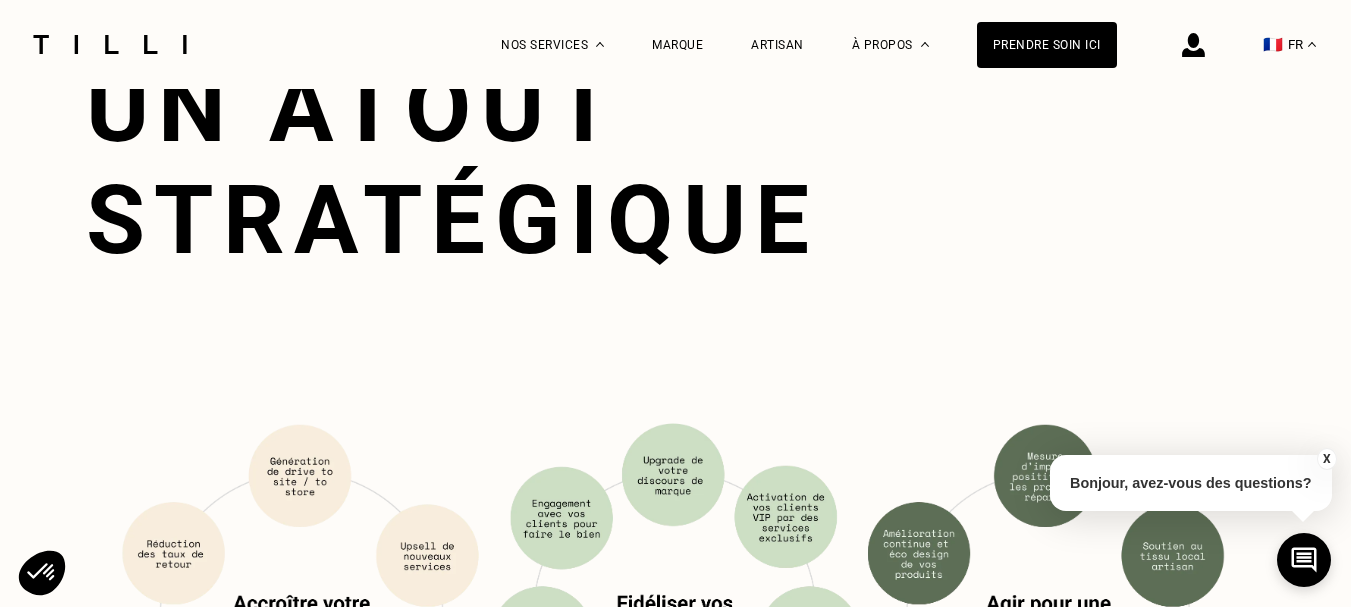 scroll, scrollTop: 5400, scrollLeft: 0, axis: vertical 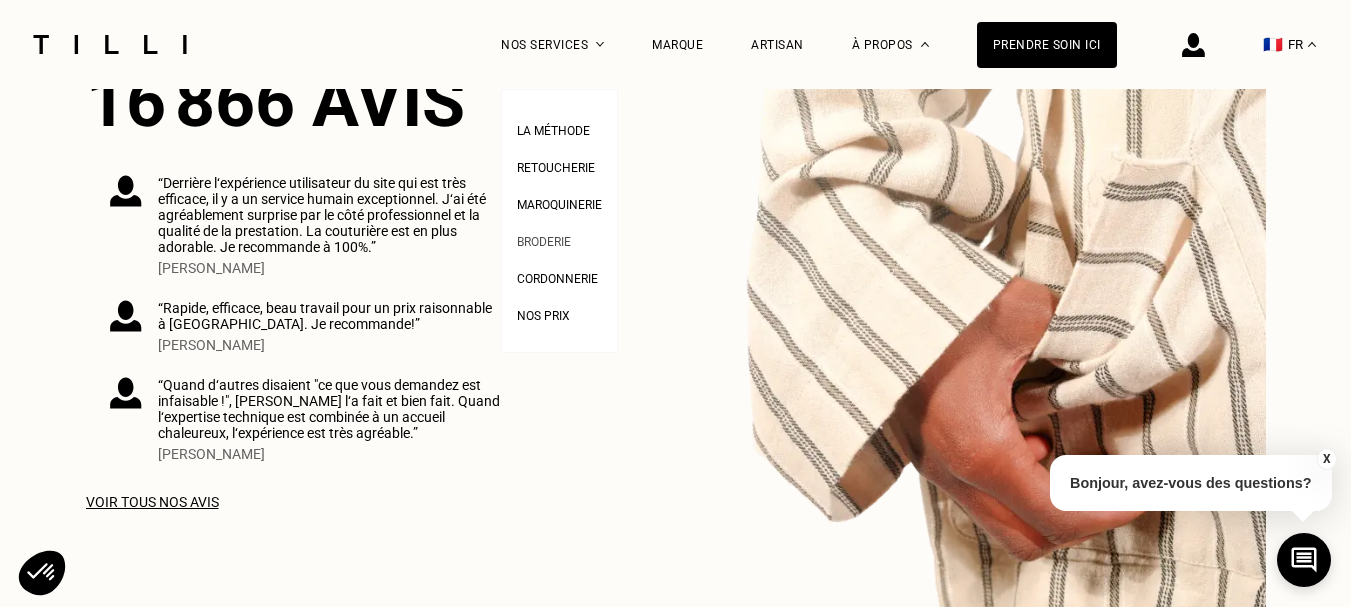 click on "Broderie" at bounding box center (544, 239) 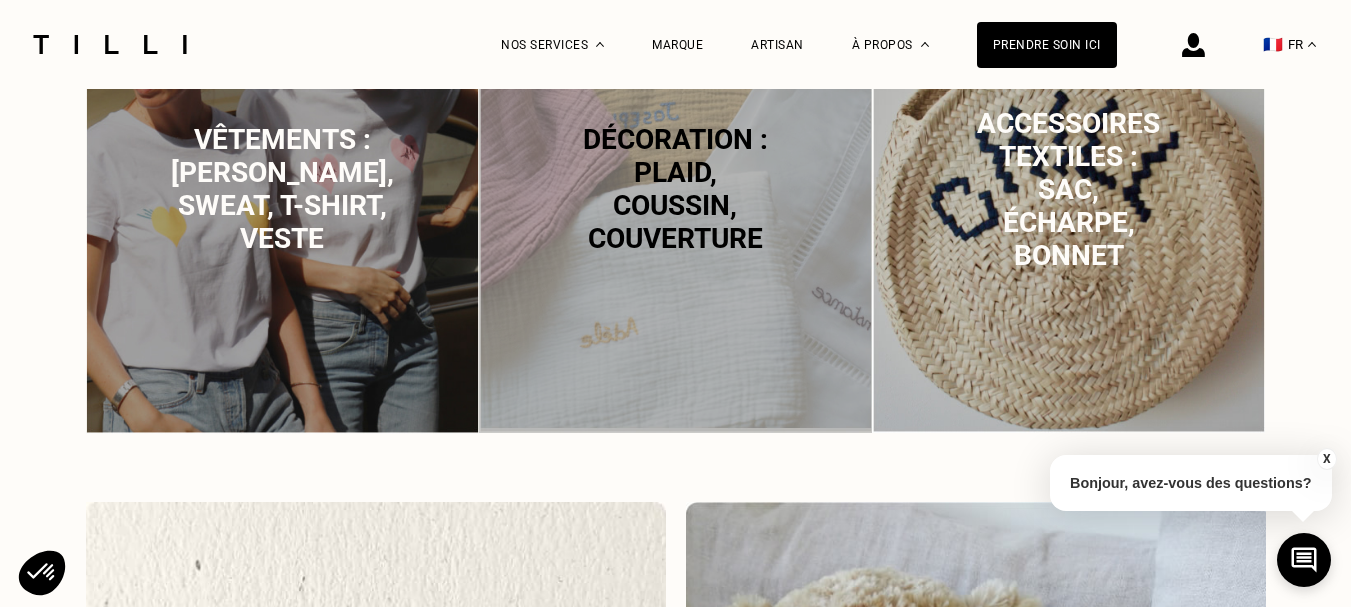 scroll, scrollTop: 900, scrollLeft: 0, axis: vertical 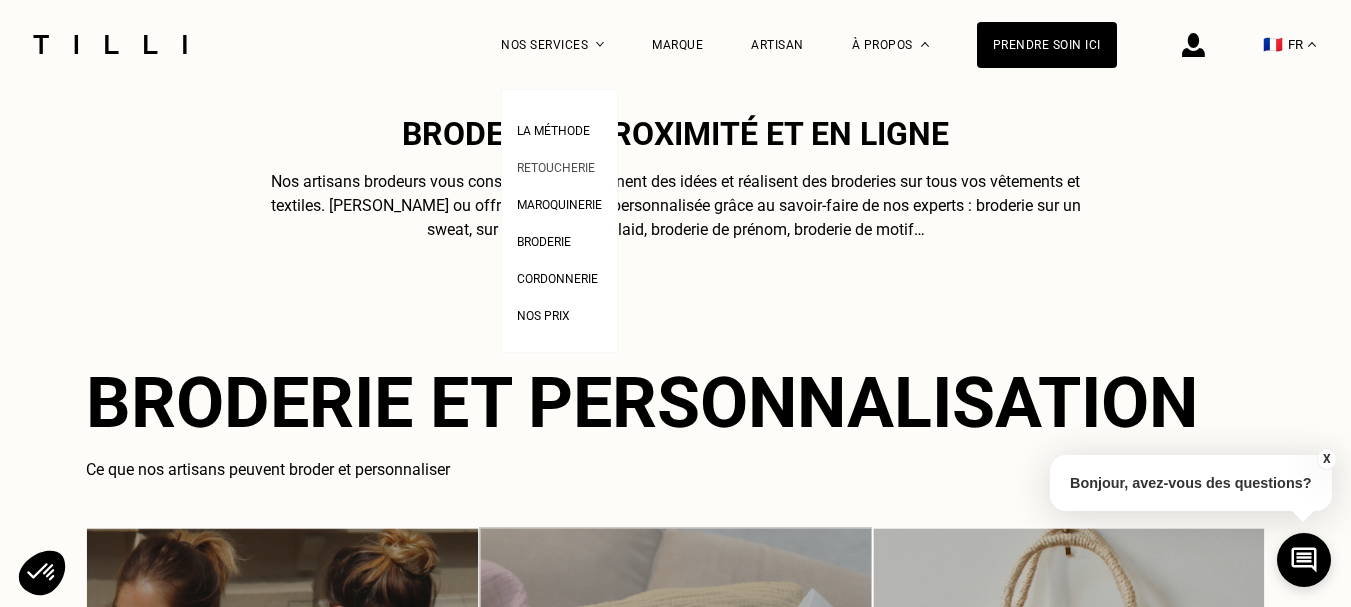 click on "Retoucherie" at bounding box center [556, 165] 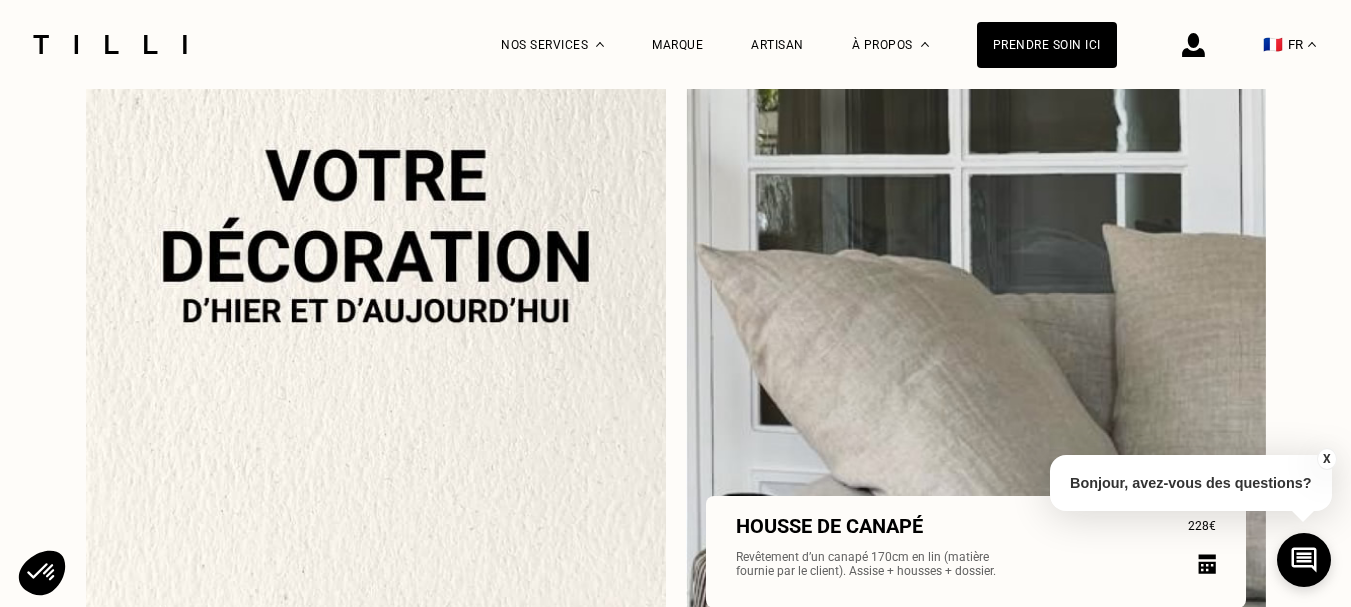 scroll, scrollTop: 2200, scrollLeft: 0, axis: vertical 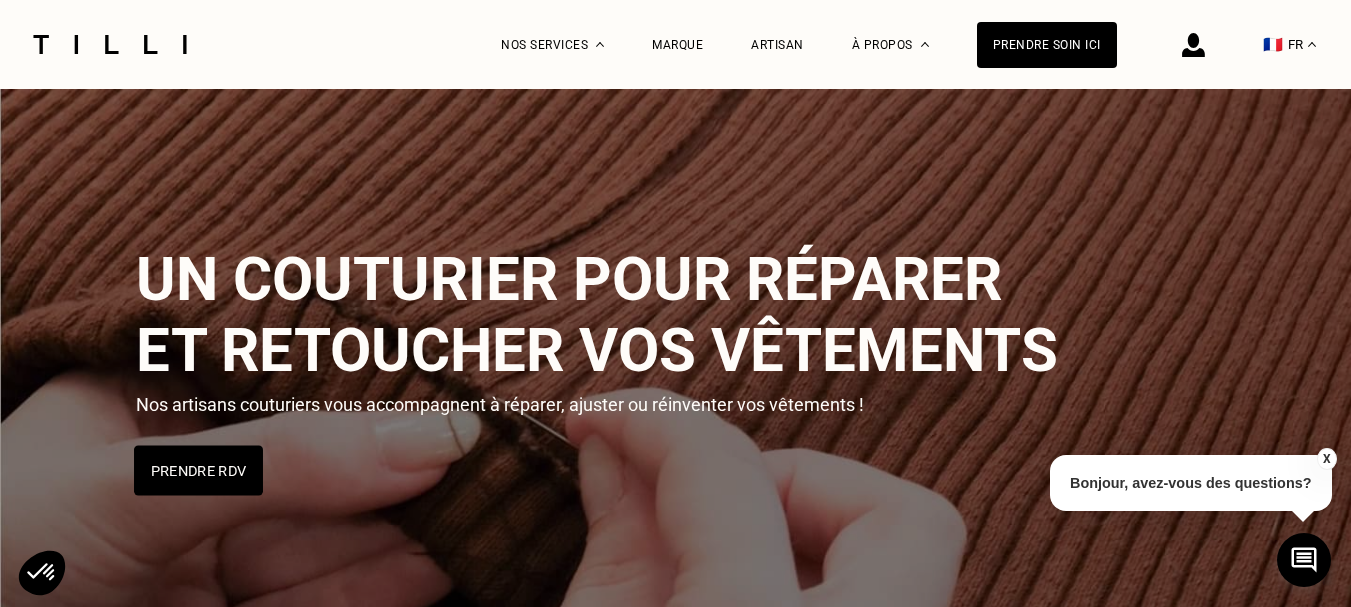 click on "Prendre RDV" at bounding box center [198, 470] 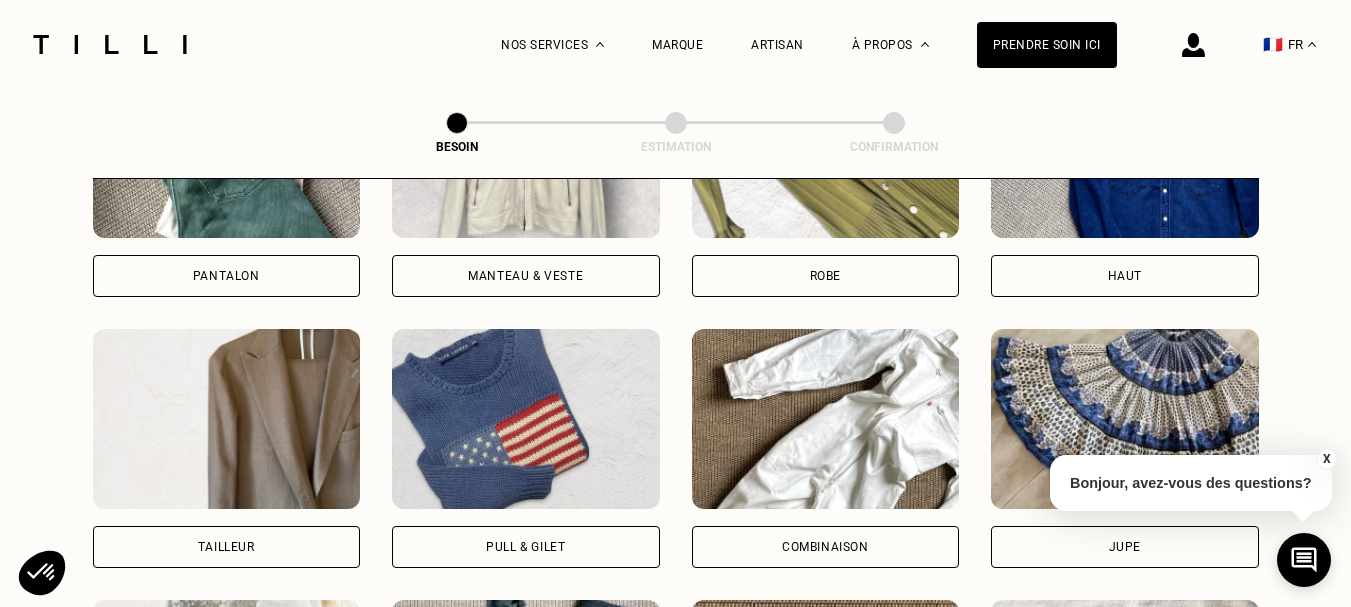 scroll, scrollTop: 1254, scrollLeft: 0, axis: vertical 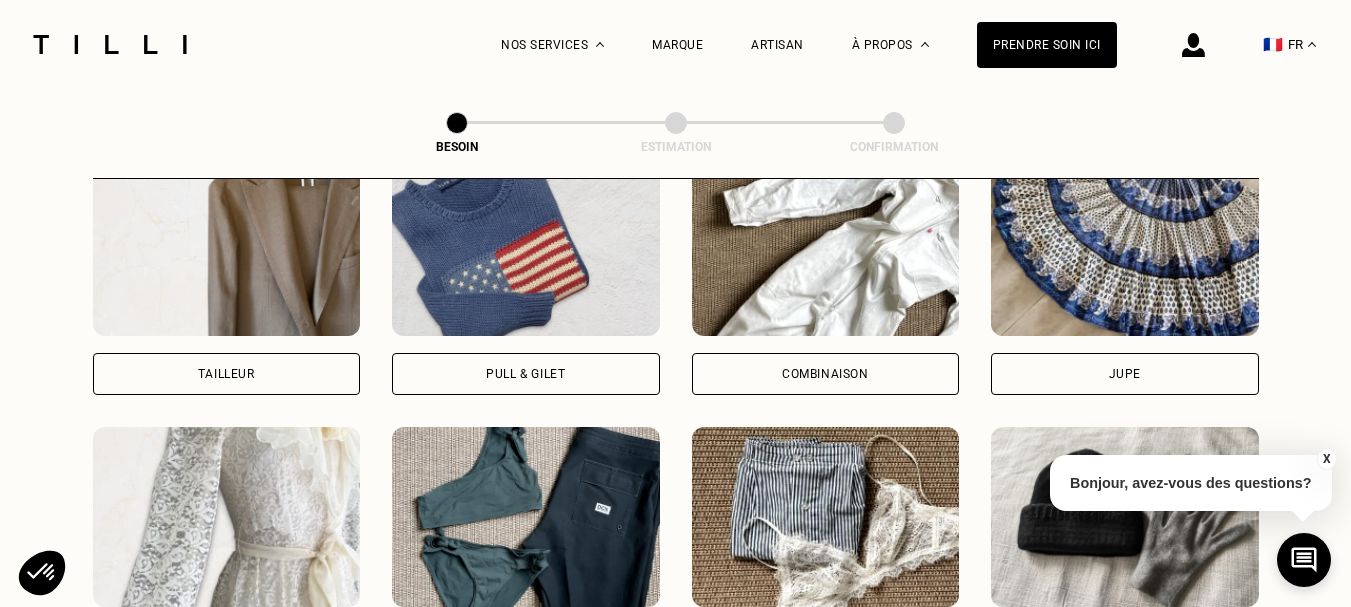 click on "Pull & gilet" at bounding box center (526, 374) 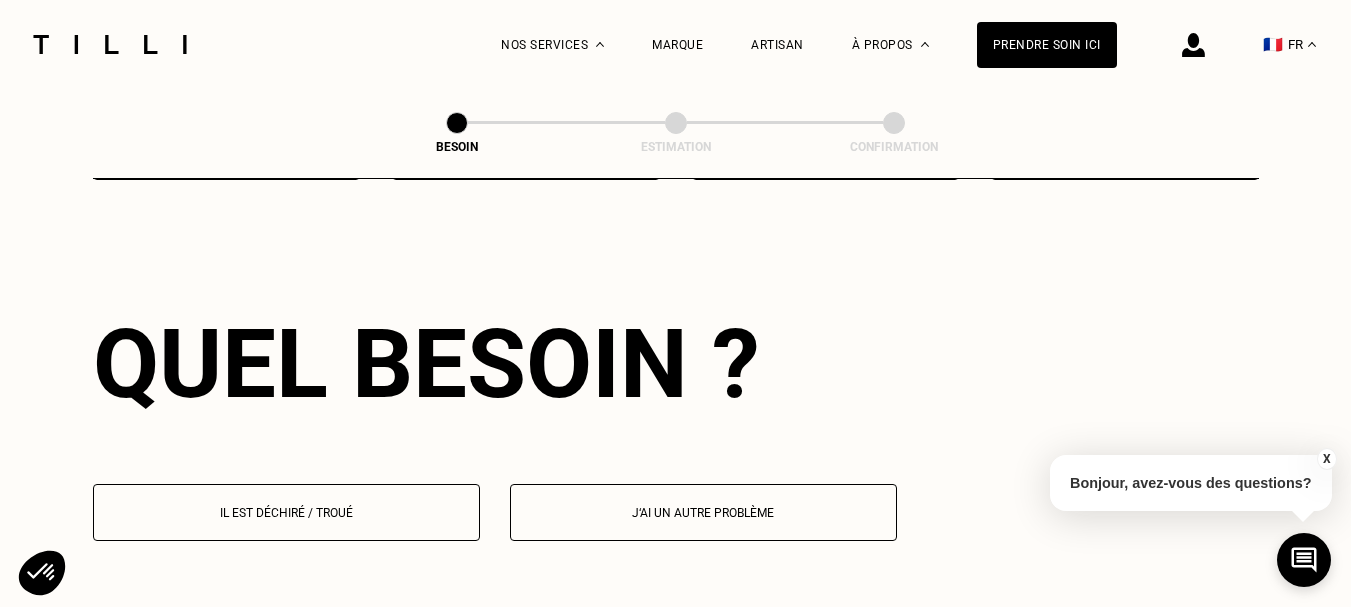 scroll, scrollTop: 1742, scrollLeft: 0, axis: vertical 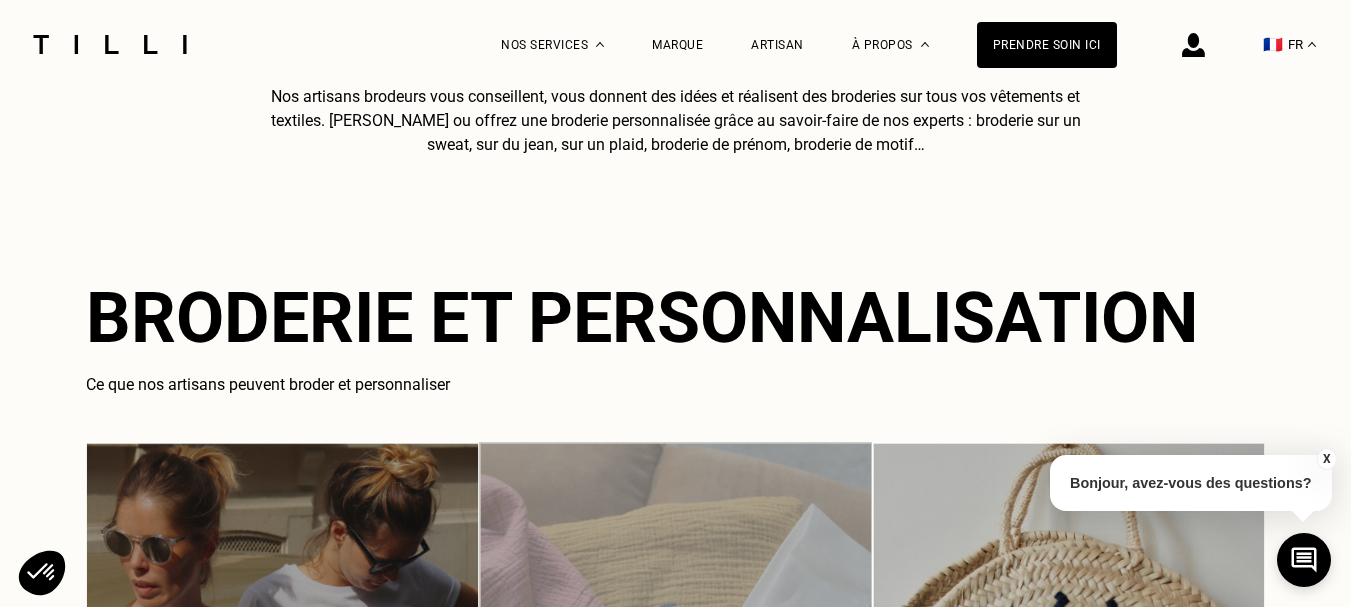 click at bounding box center [110, 44] 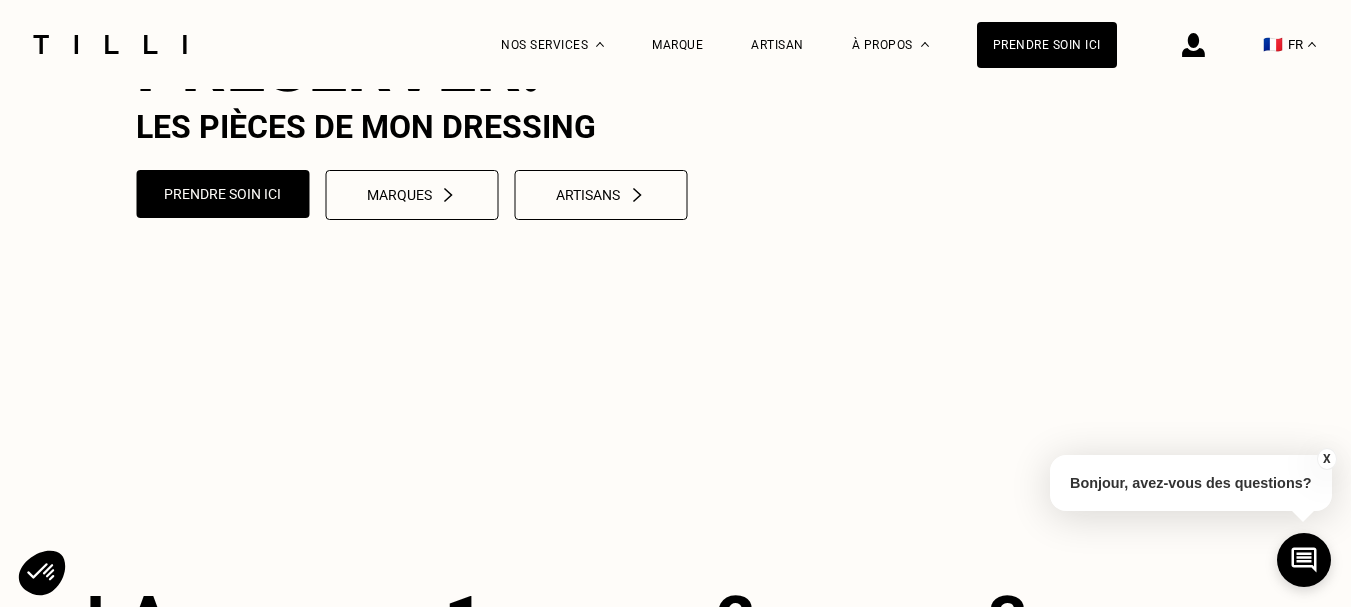 scroll, scrollTop: 0, scrollLeft: 0, axis: both 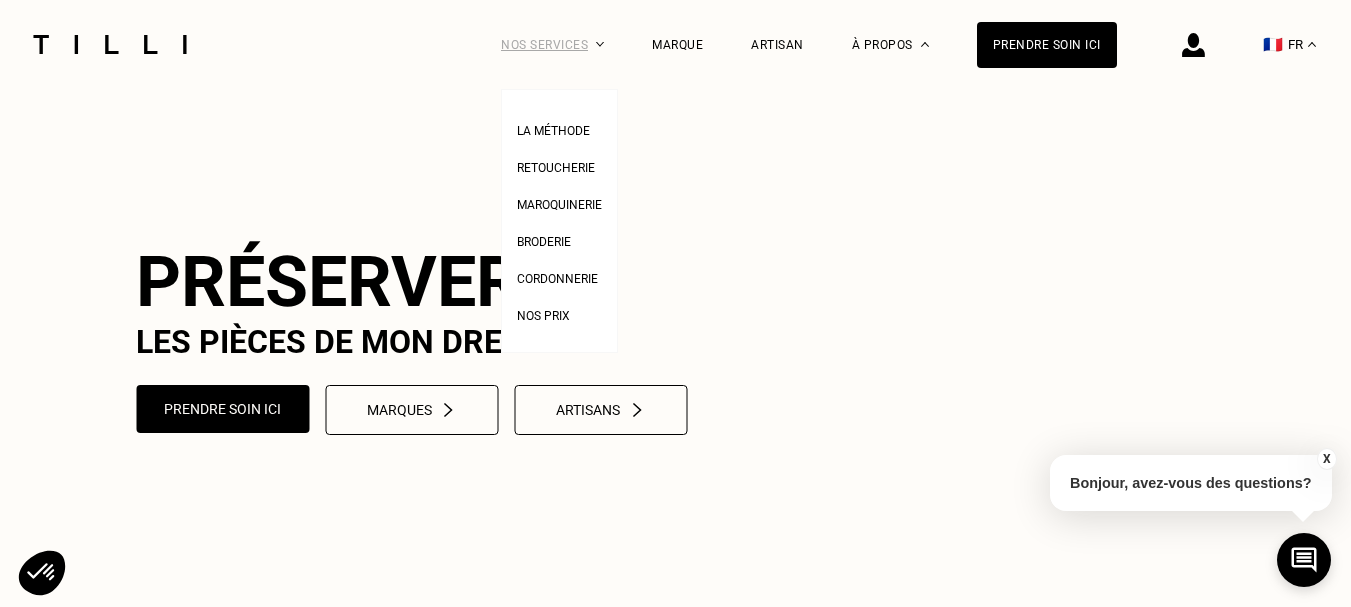 click on "Nos services" at bounding box center (552, 44) 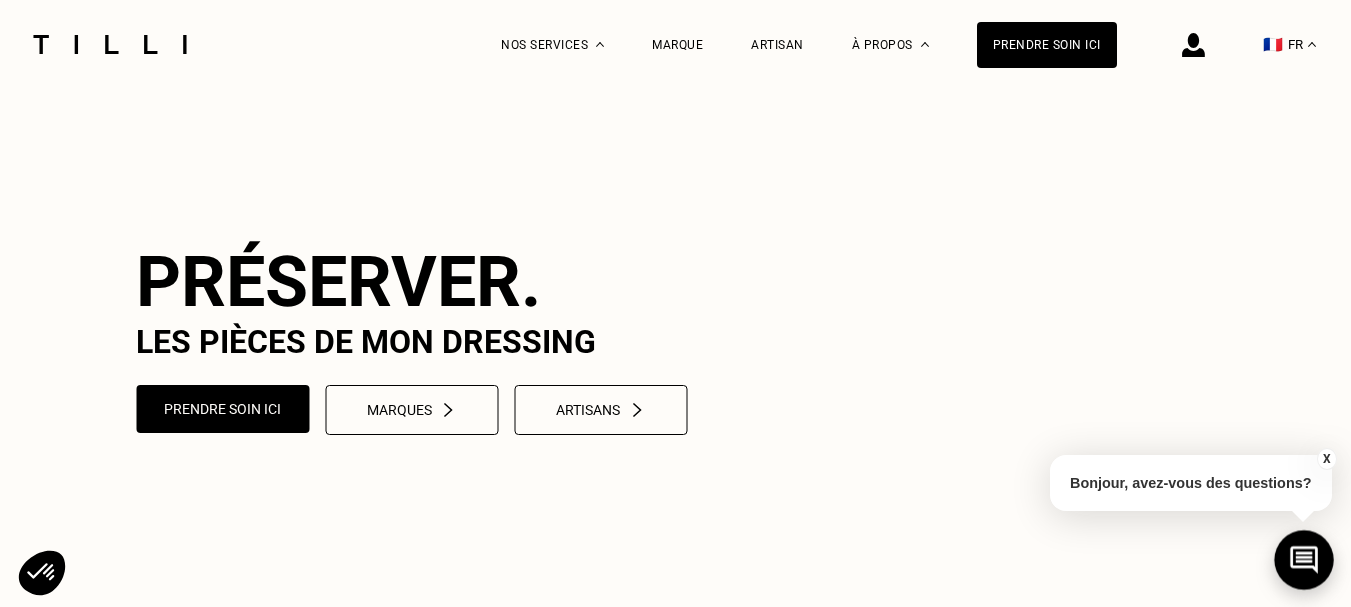 click 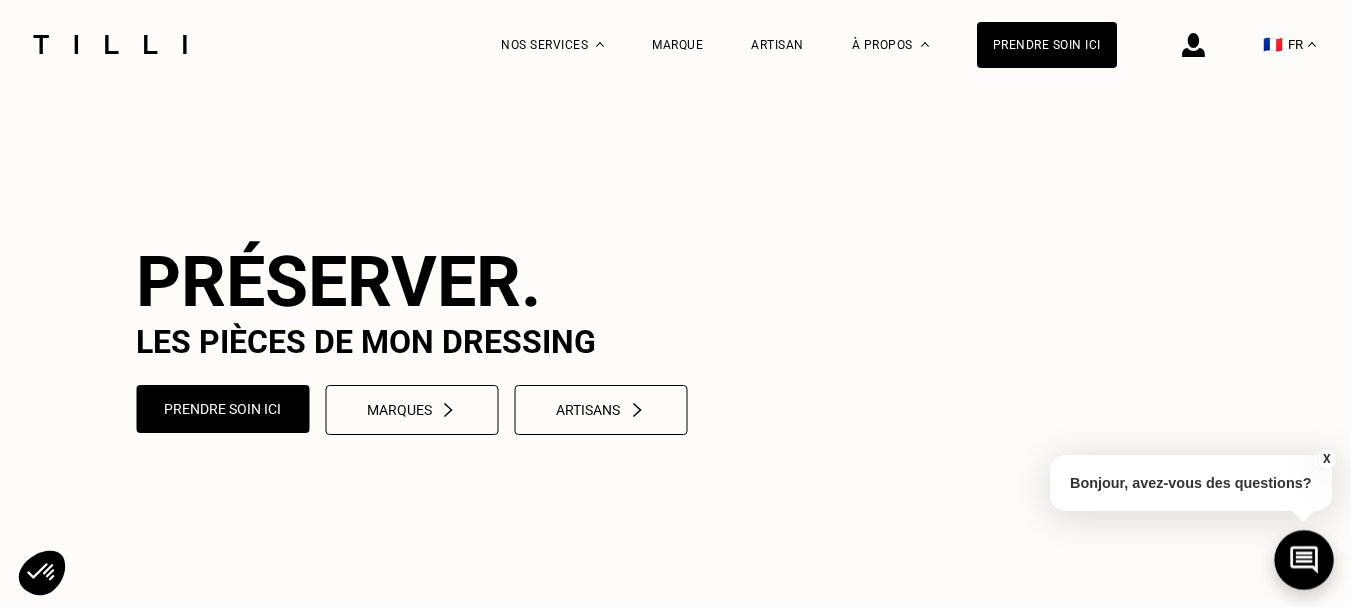 click 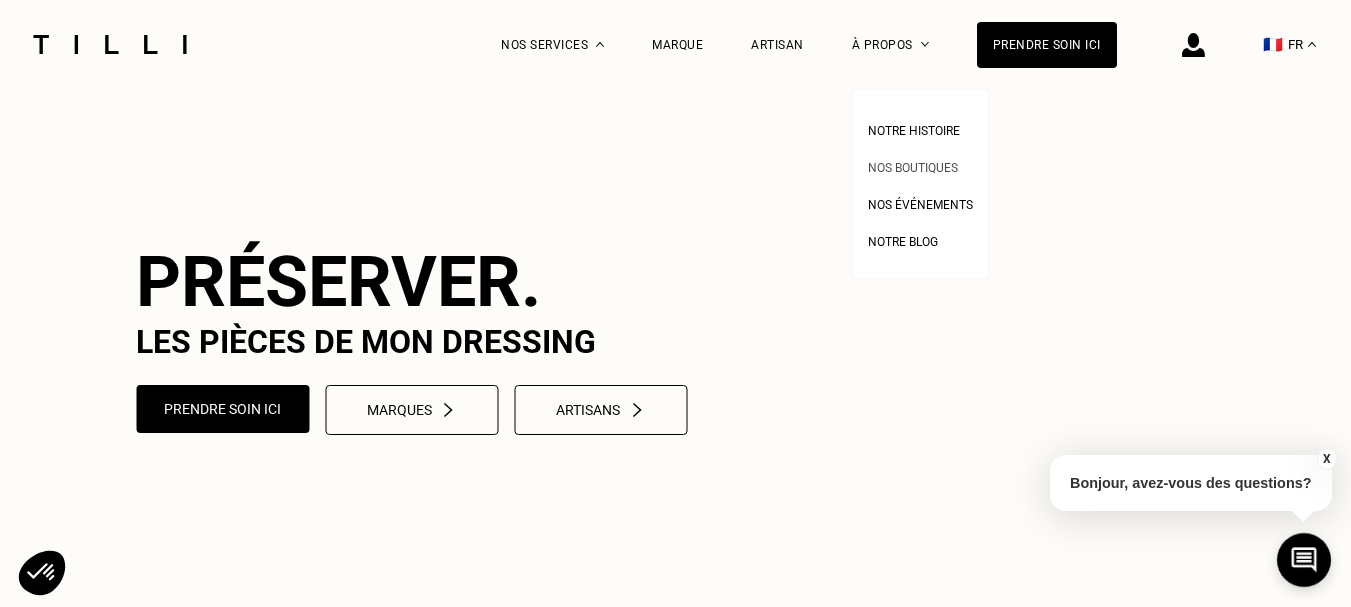 click on "Nos boutiques" at bounding box center [913, 168] 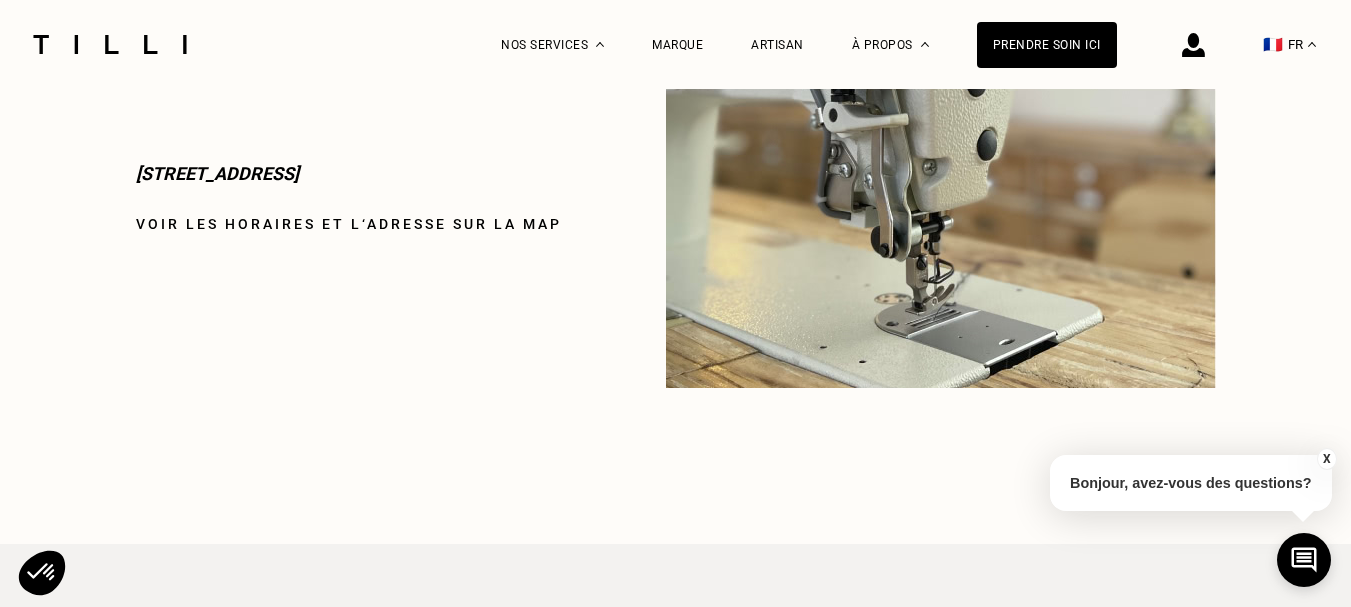 scroll, scrollTop: 2900, scrollLeft: 0, axis: vertical 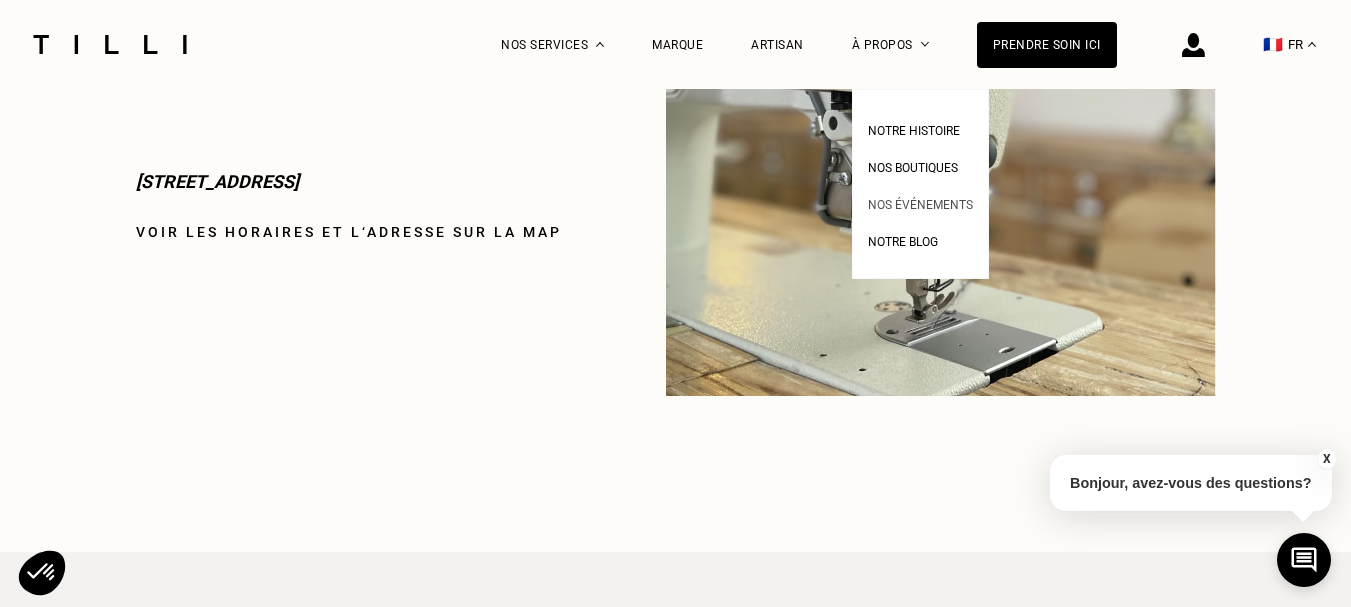 click on "Nos événements" at bounding box center [920, 205] 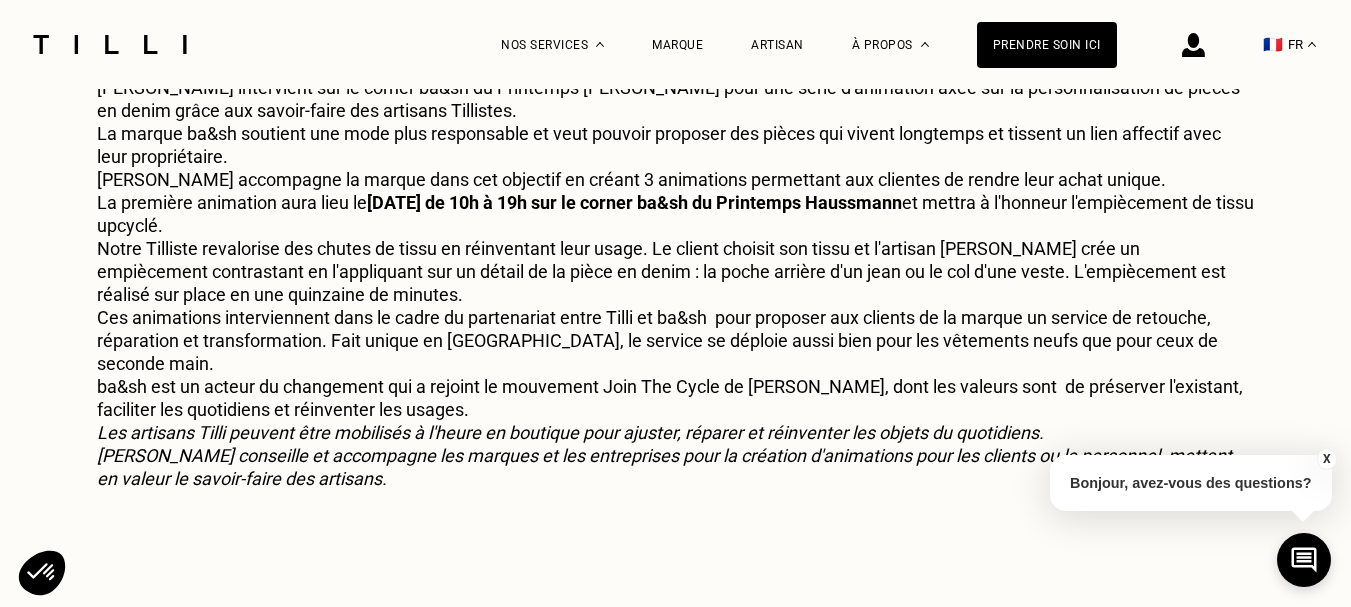scroll, scrollTop: 0, scrollLeft: 0, axis: both 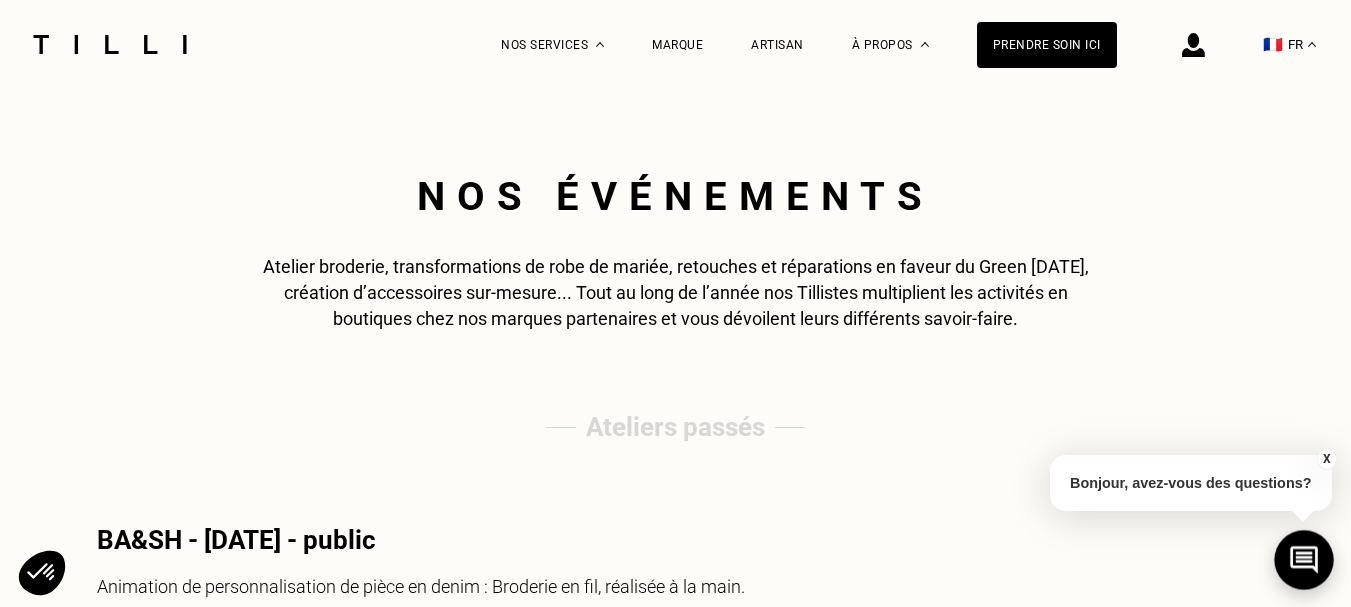 click 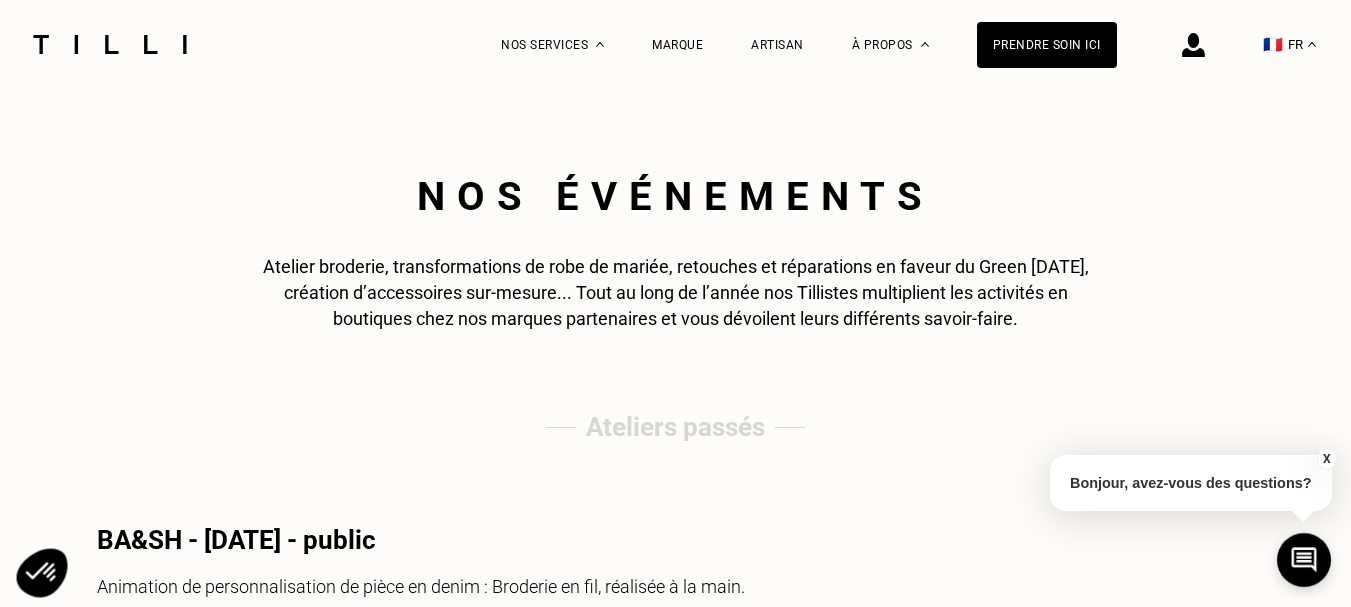 click 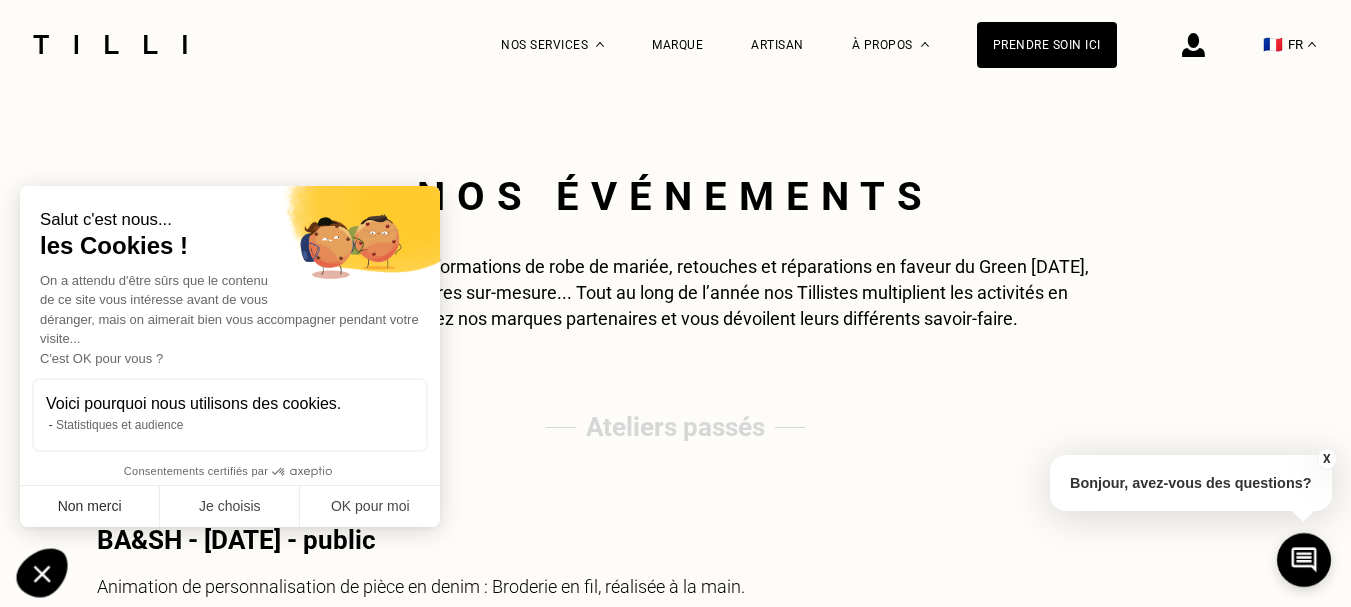 click on "Non merci" at bounding box center (90, 507) 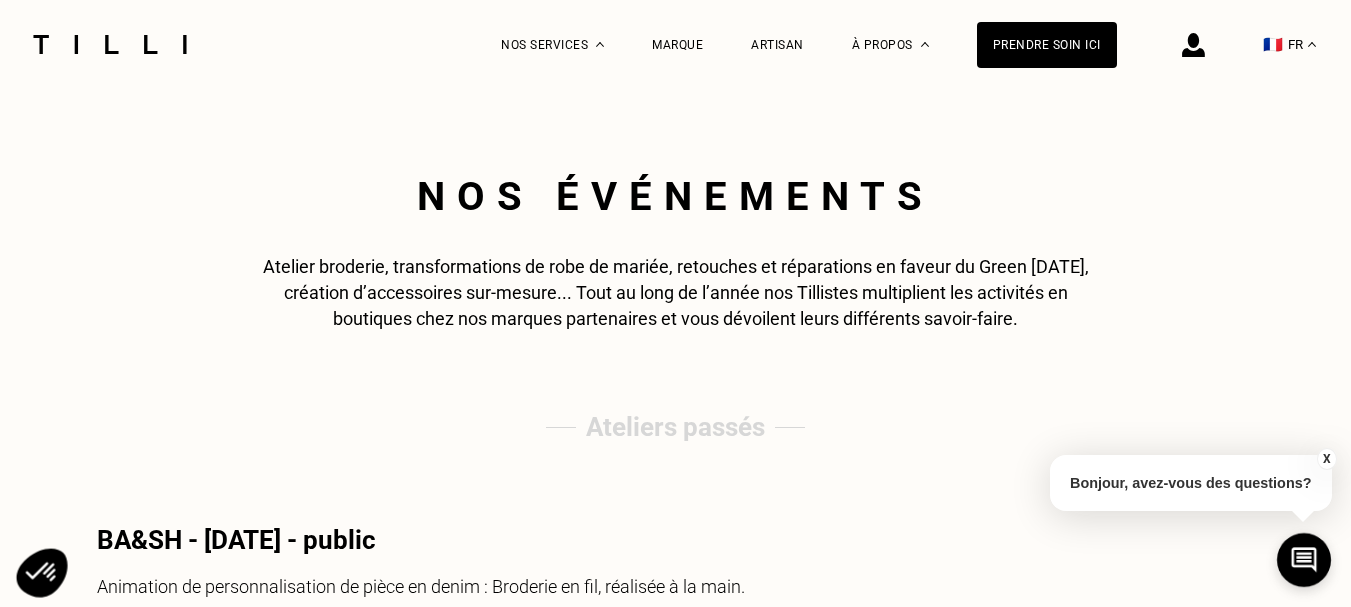 click at bounding box center (110, 44) 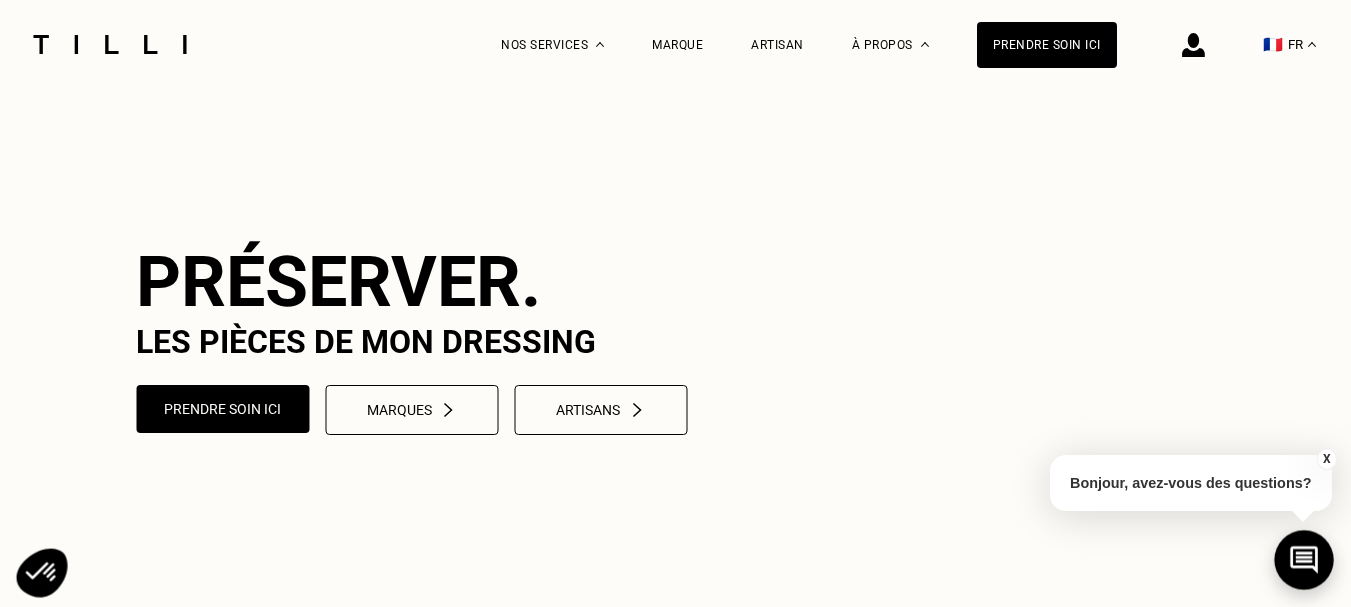 click 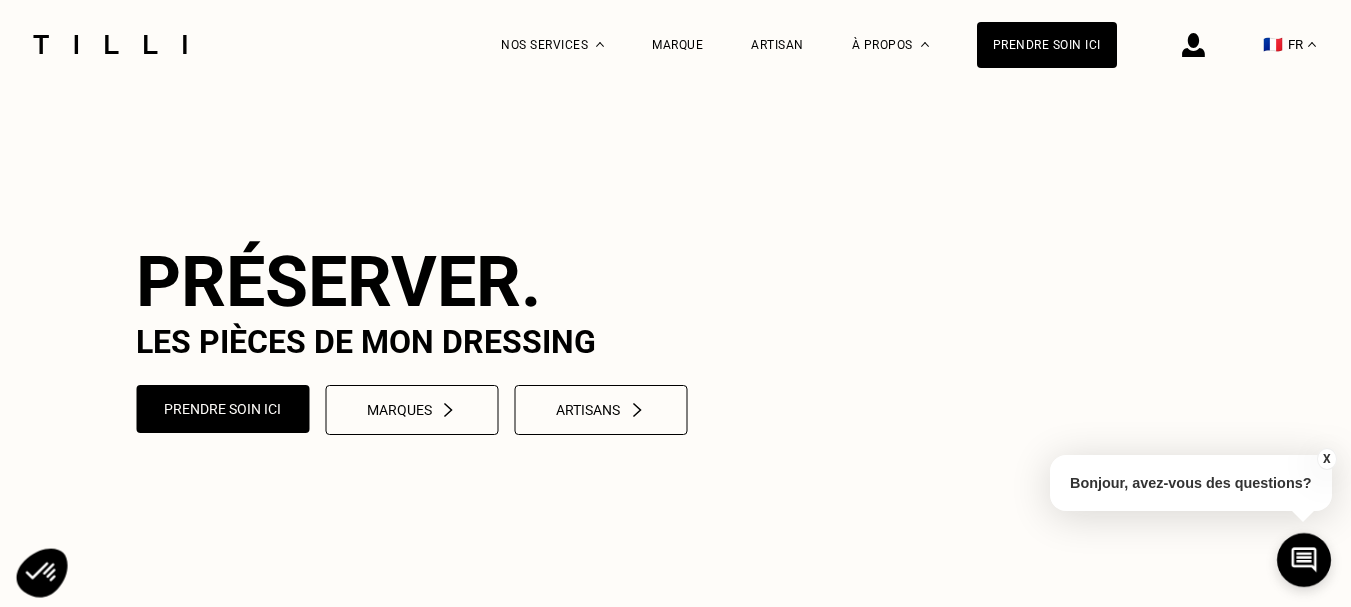 click on "Bonjour, avez-vous des questions?" at bounding box center (1191, 483) 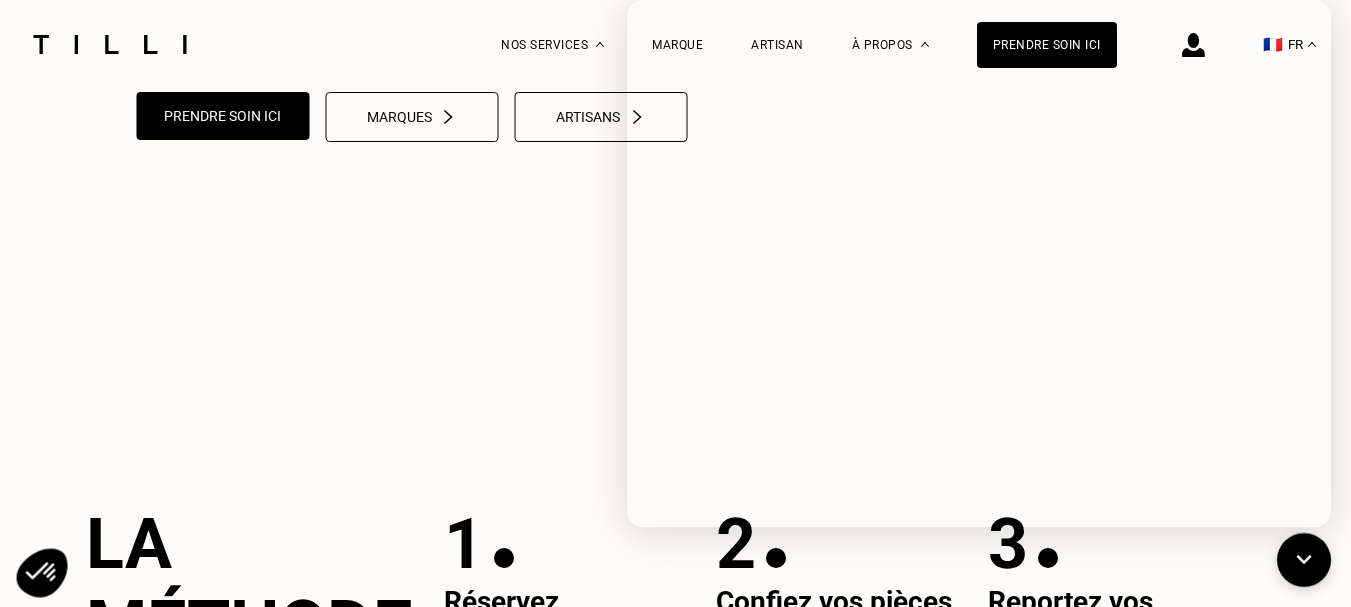 scroll, scrollTop: 300, scrollLeft: 0, axis: vertical 